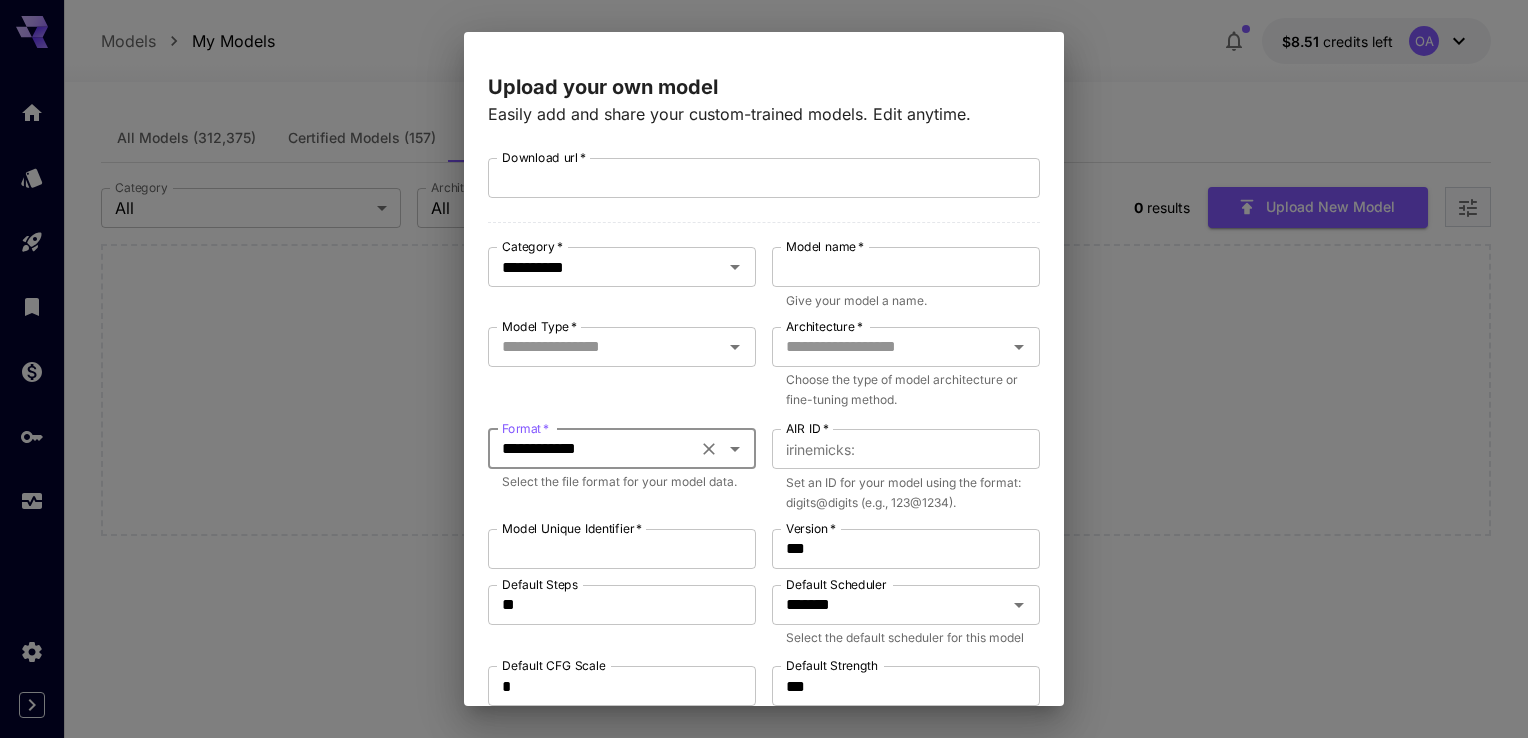 scroll, scrollTop: 0, scrollLeft: 0, axis: both 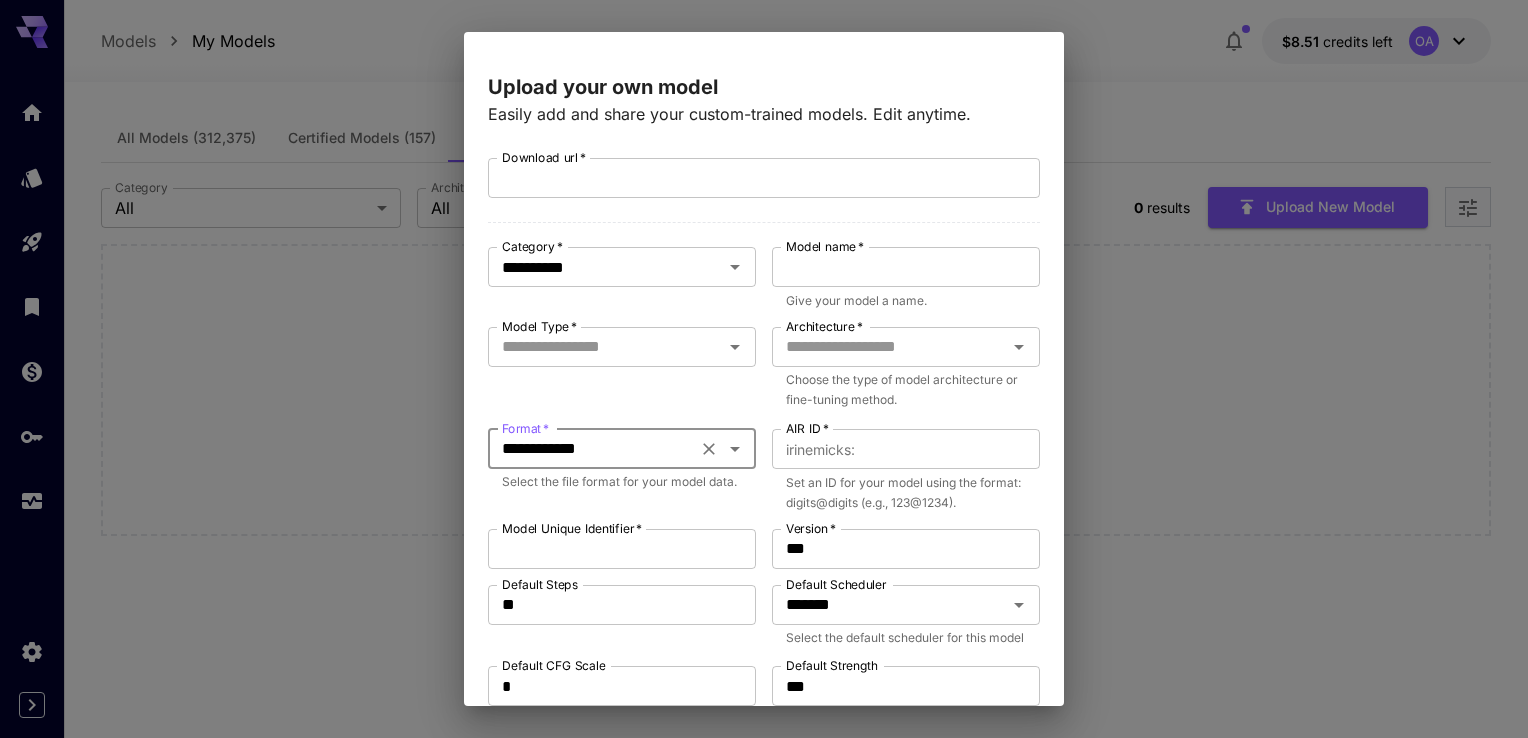 click on "Let’s get this party started!" at bounding box center (764, 369) 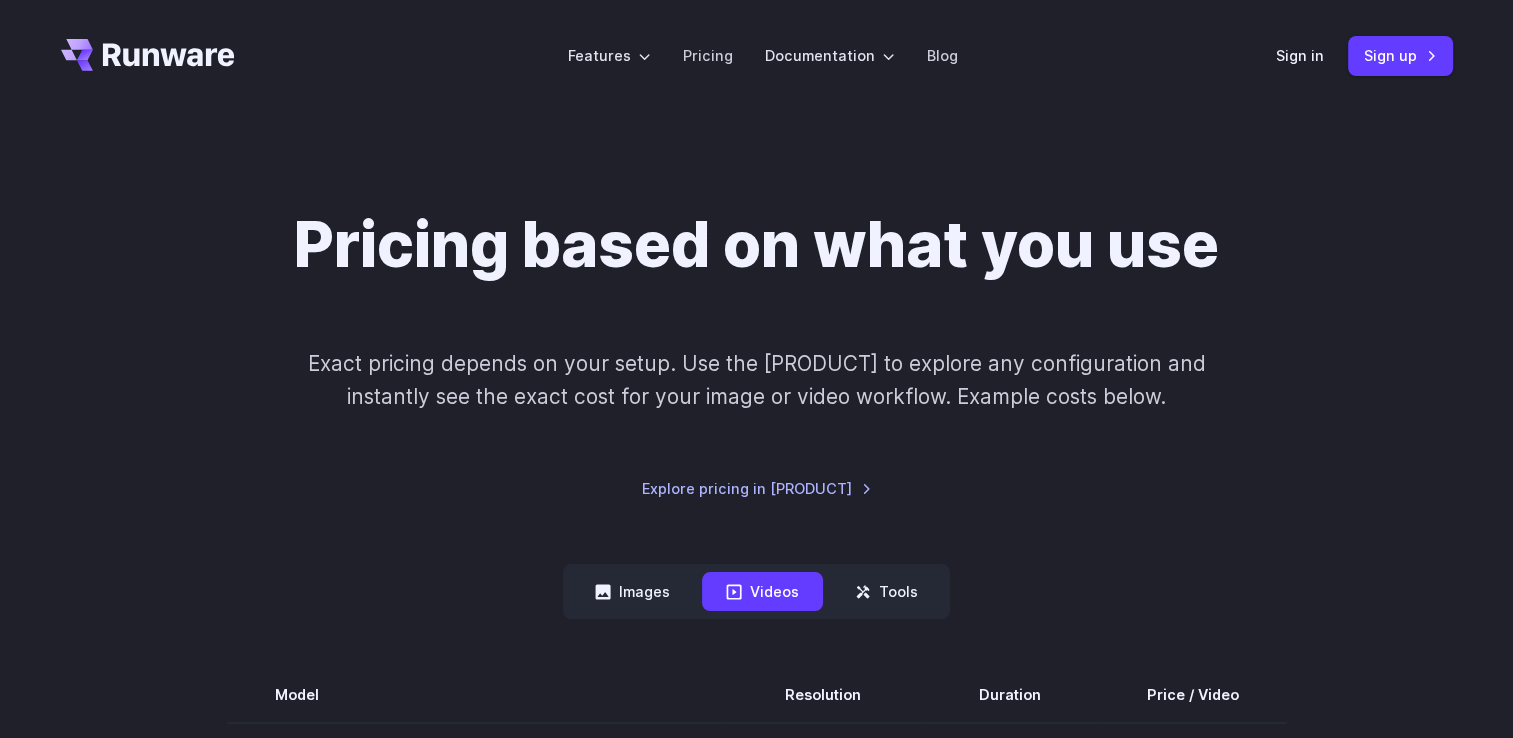 scroll, scrollTop: 100, scrollLeft: 0, axis: vertical 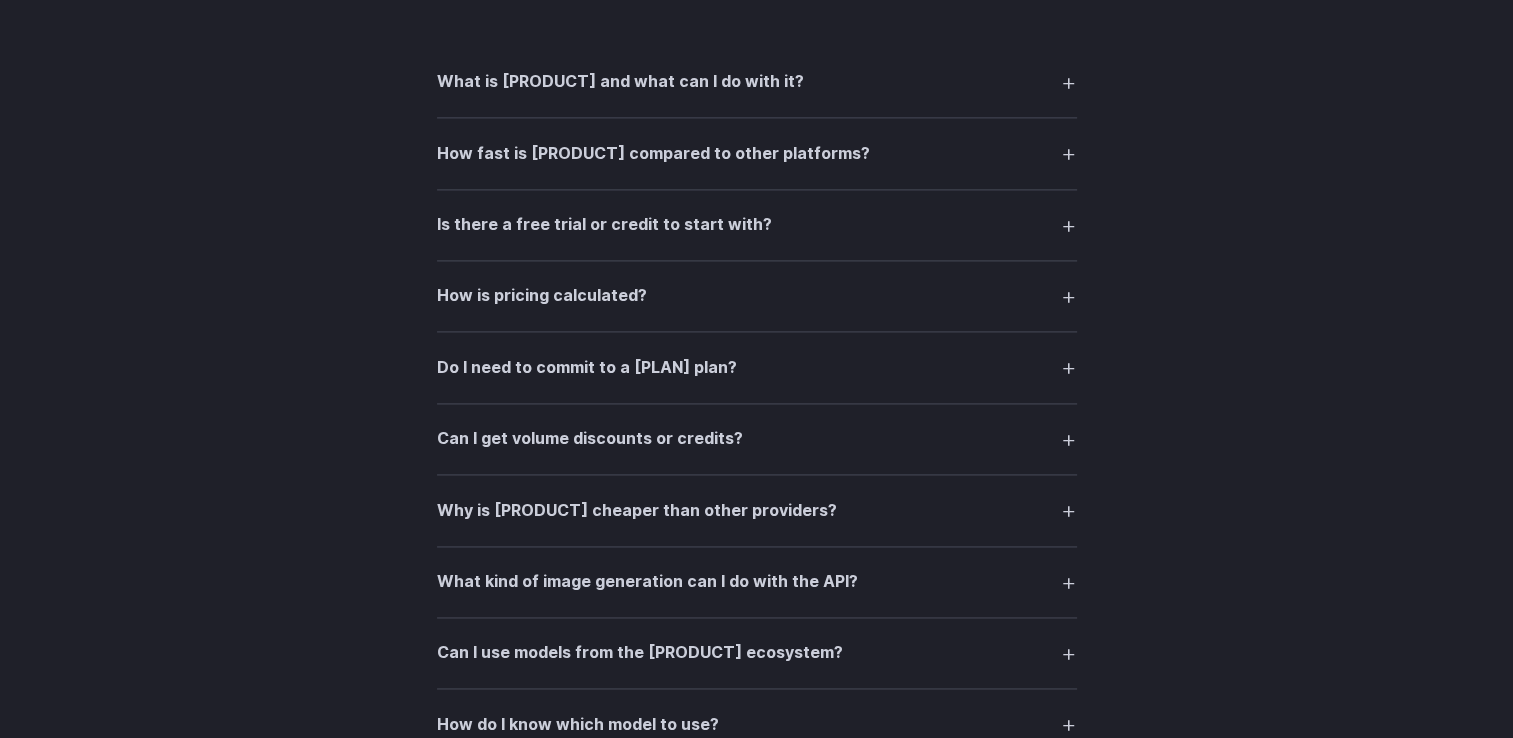 click on "How is pricing calculated?" at bounding box center [542, 296] 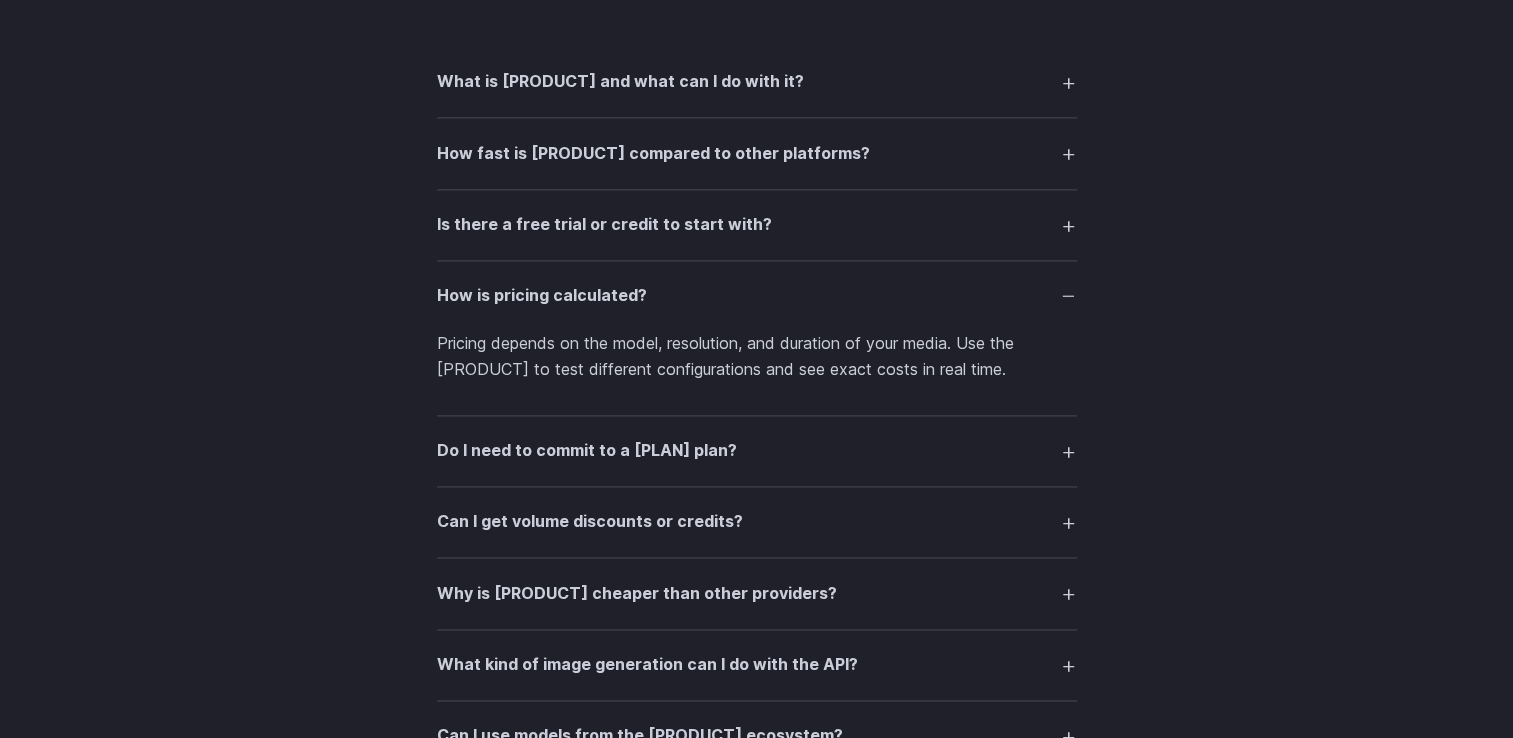 click on "FAQ           What is Runware and what can I do with it?         Runware is a high-performance AI inference platform for generating images and videos at scale. You can use our API to create media from text, images, or video inputs using hundreds of thousands of models — instantly and affordably.              How fast is Runware compared to other platforms?         Thanks to our Sonic Inference Engine® and custom hardware, we offer industry-leading speeds: LoRA cold starts in 0.1s, checkpoint loading in 0.5s, and image/video generation in under a second. We outperform traditional cloud GPUs by 20x or more.              Is there a free trial or credit to start with?         Yes — you can generate around 1000 images on us to test the platform with no commitment.              How is pricing calculated?         Pricing depends on the model, resolution, and duration of your media. Use the Playground to test different configurations and see exact costs in real time." at bounding box center [757, 771] 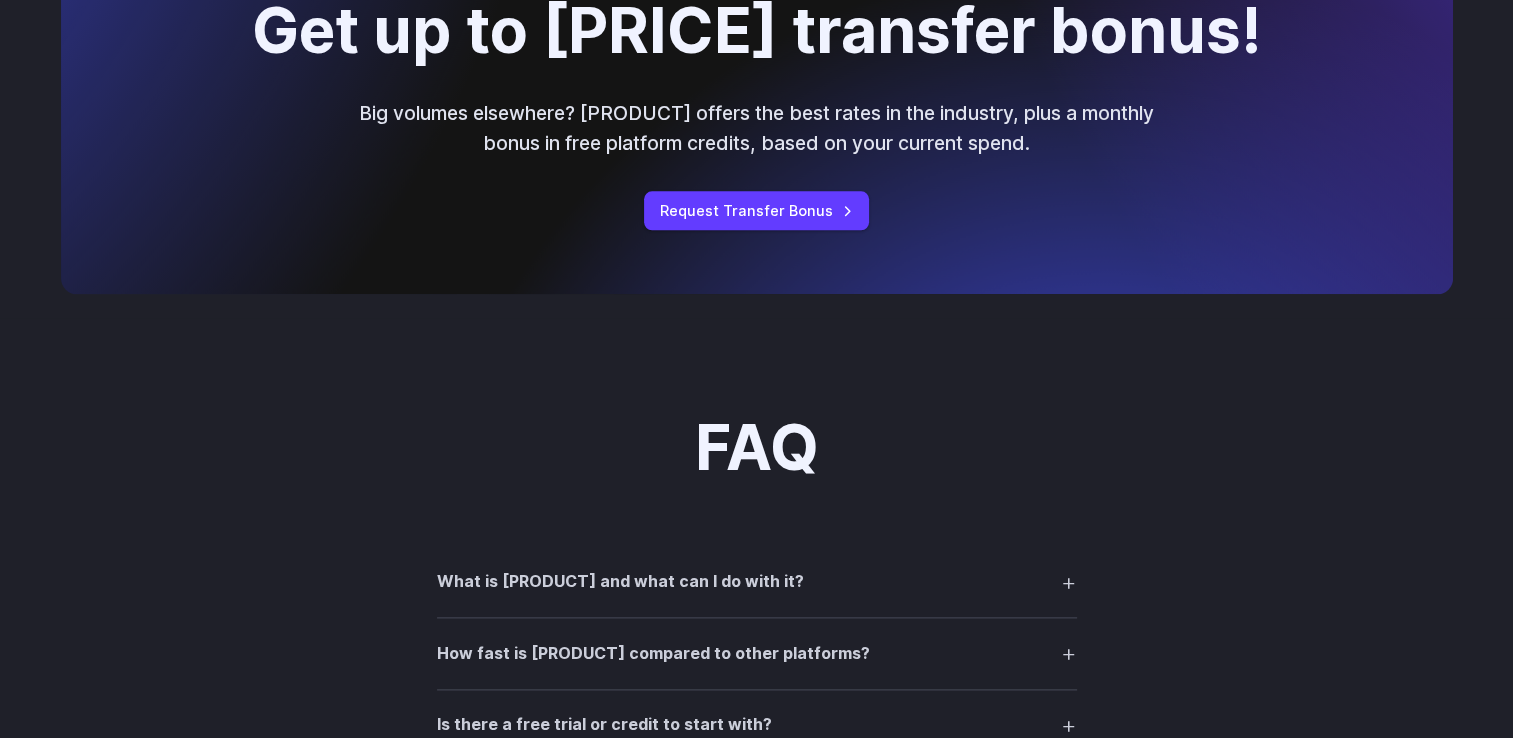 scroll, scrollTop: 2300, scrollLeft: 0, axis: vertical 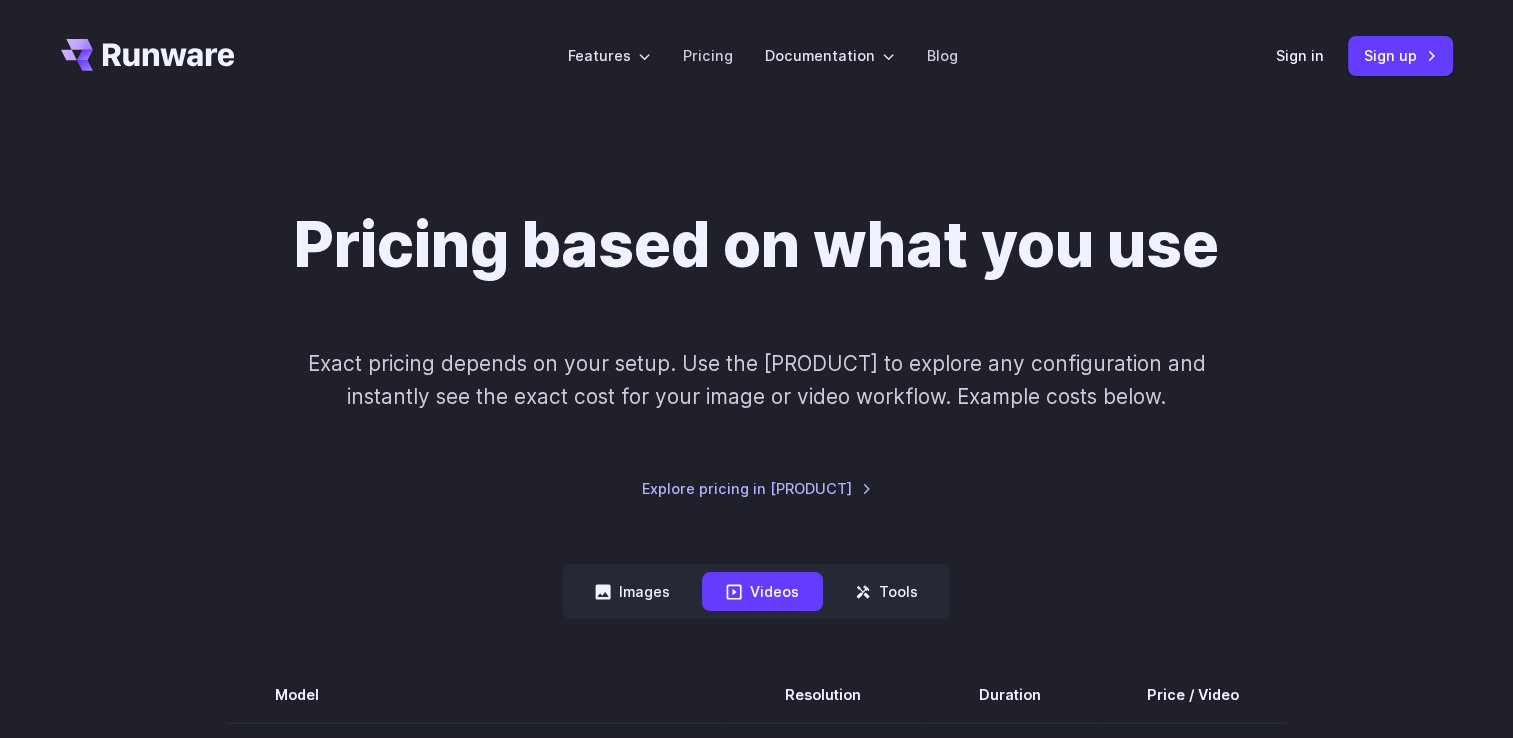 drag, startPoint x: 279, startPoint y: 368, endPoint x: 1343, endPoint y: 388, distance: 1064.188 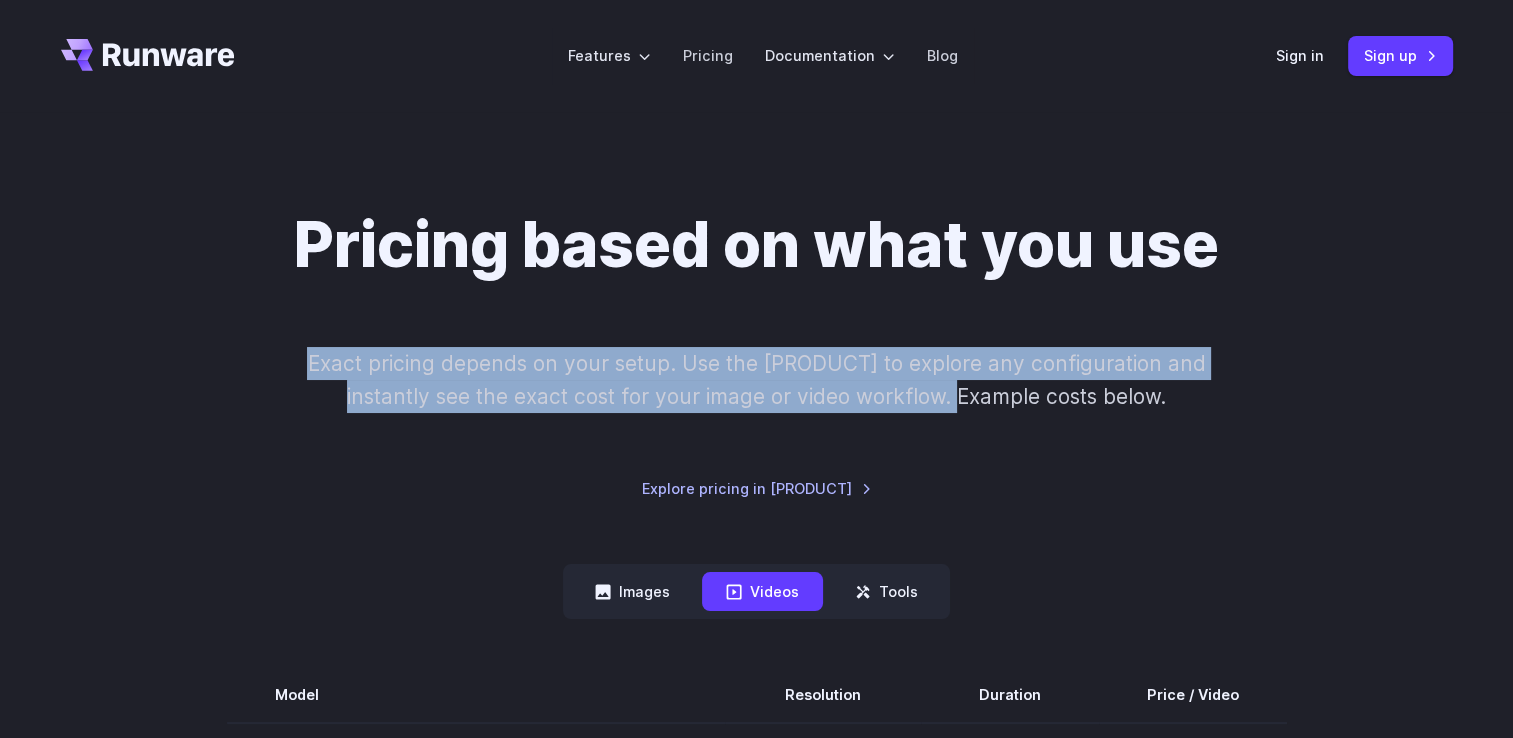 drag, startPoint x: 948, startPoint y: 400, endPoint x: 296, endPoint y: 364, distance: 652.9931 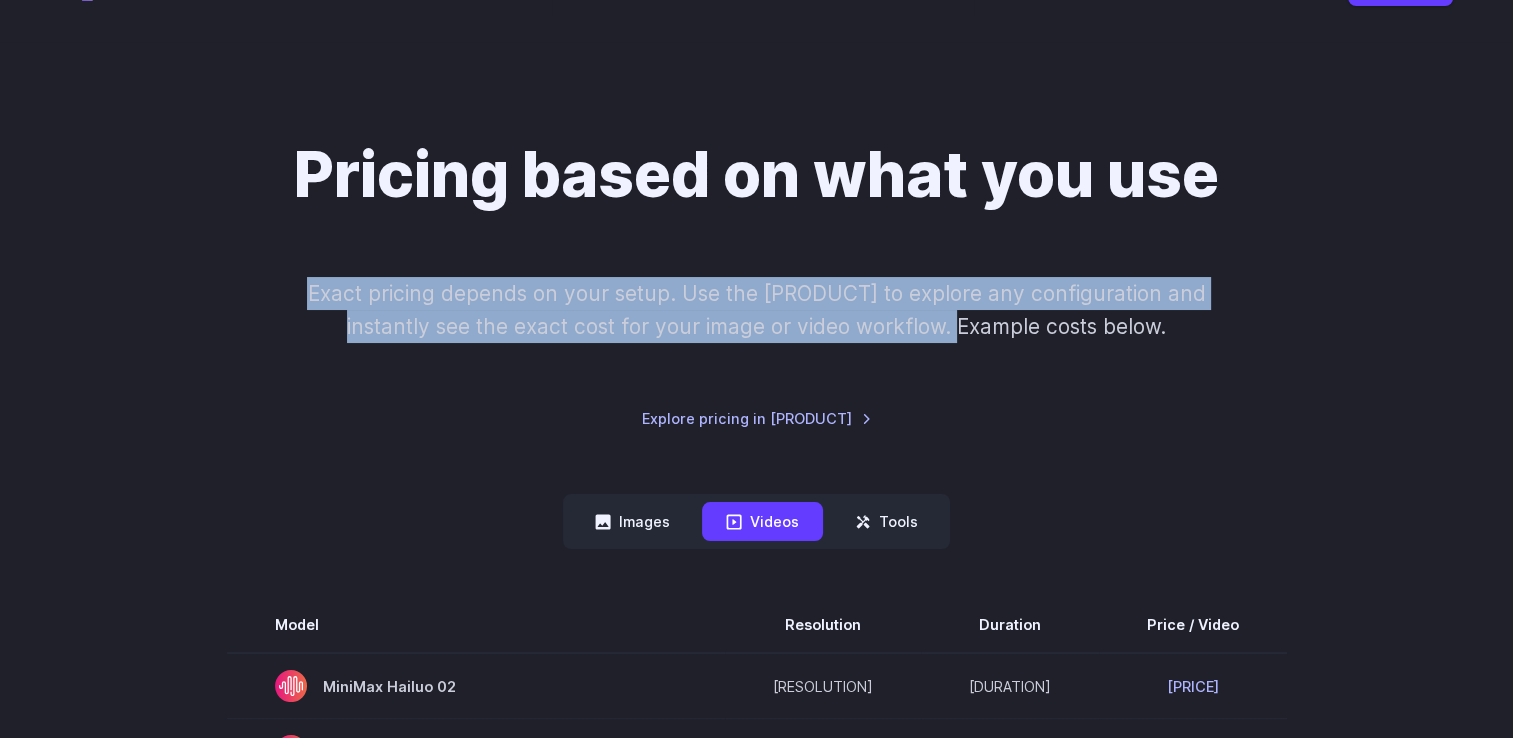 scroll, scrollTop: 100, scrollLeft: 0, axis: vertical 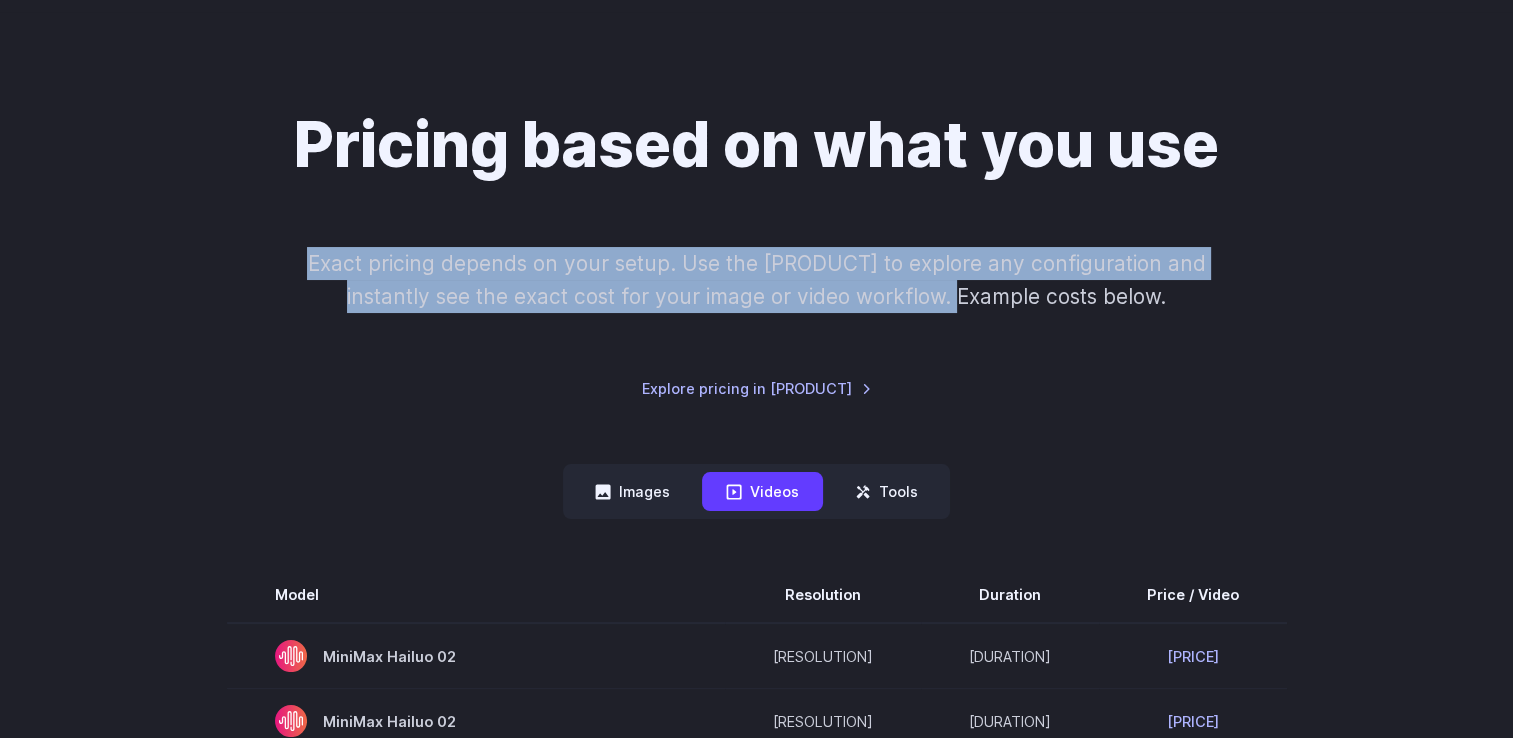 click on "Pricing based on what you use    Exact pricing depends on your setup. Use the Playground to explore any configuration and instantly see the exact cost for your image or video workflow. Example costs below.     Explore pricing in Playground" at bounding box center [757, 254] 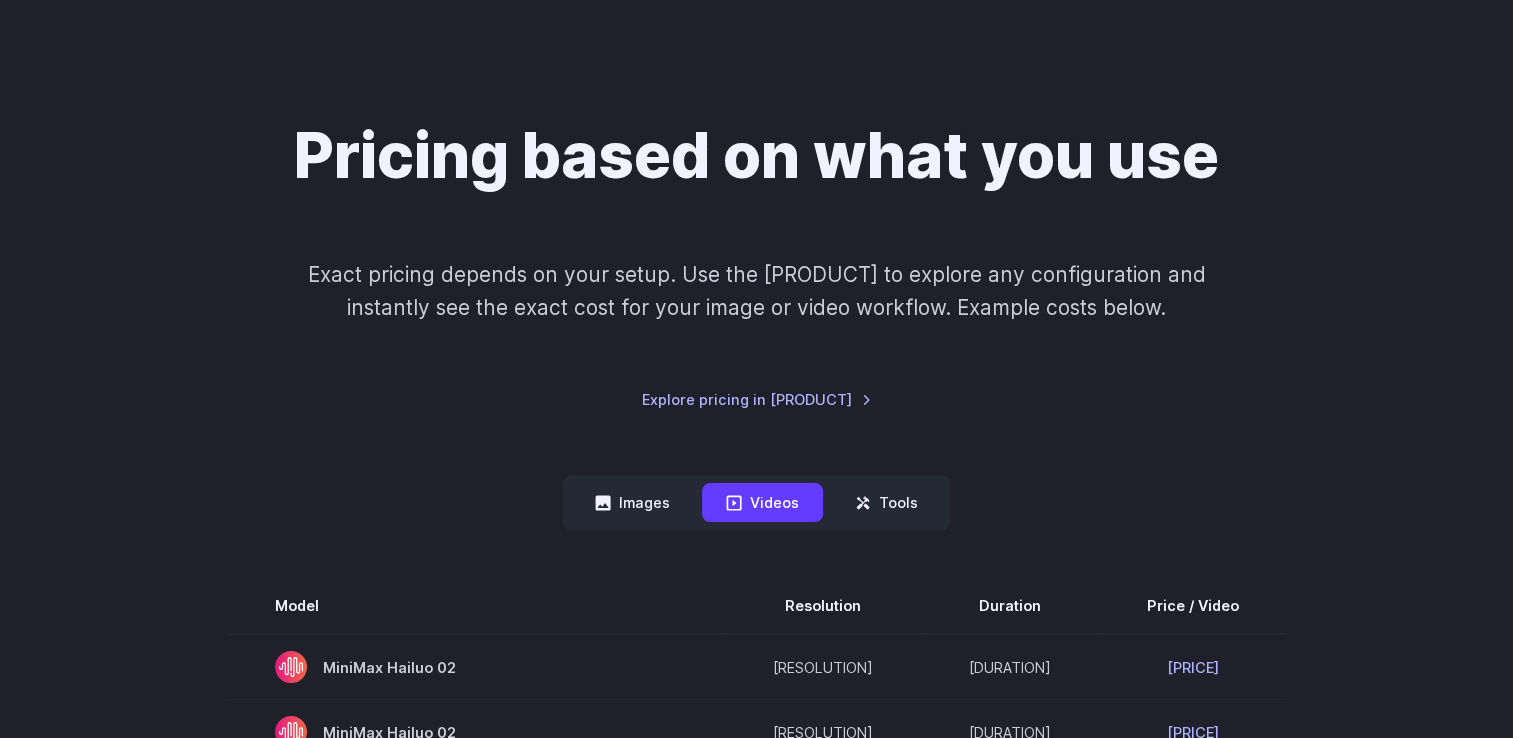 scroll, scrollTop: 0, scrollLeft: 0, axis: both 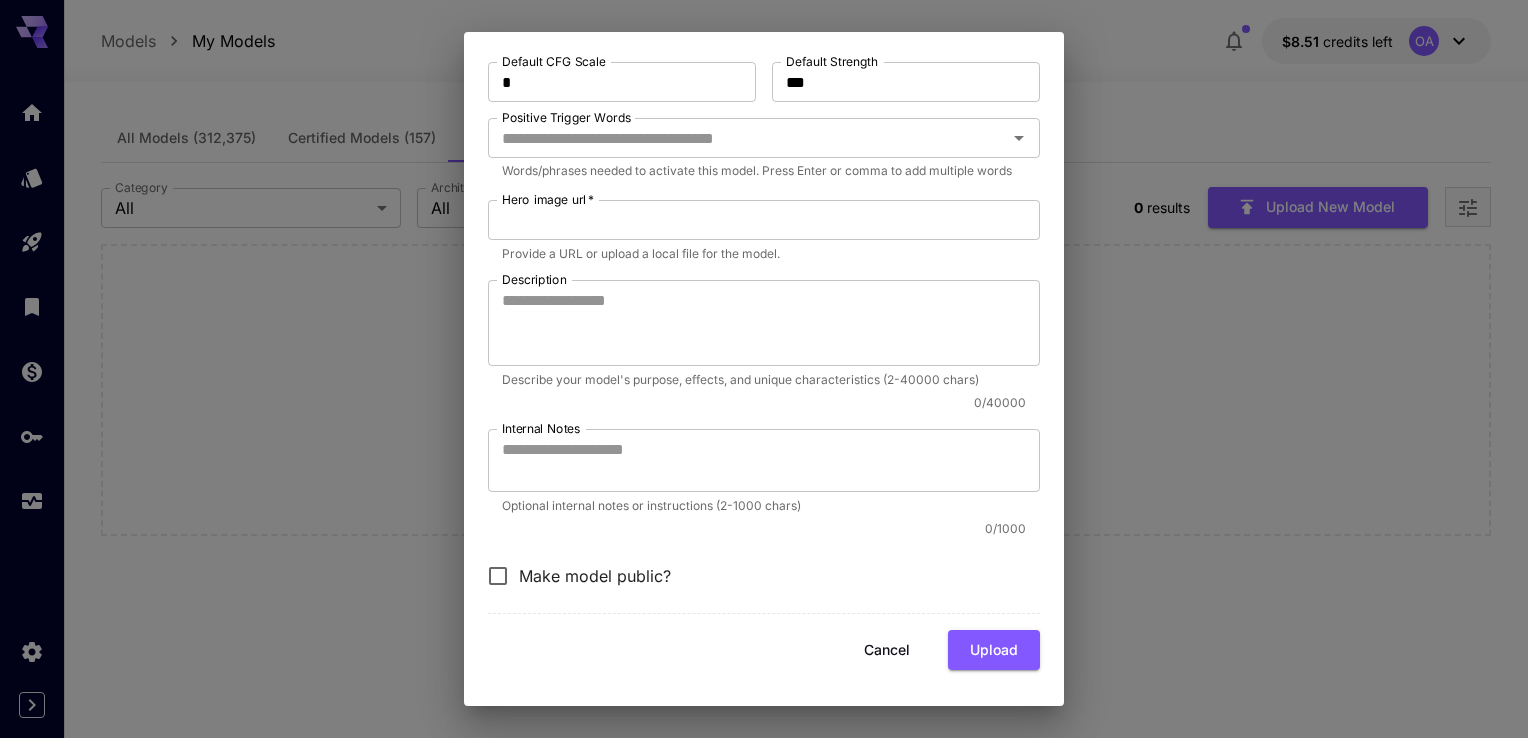 click on "**********" at bounding box center (764, 112) 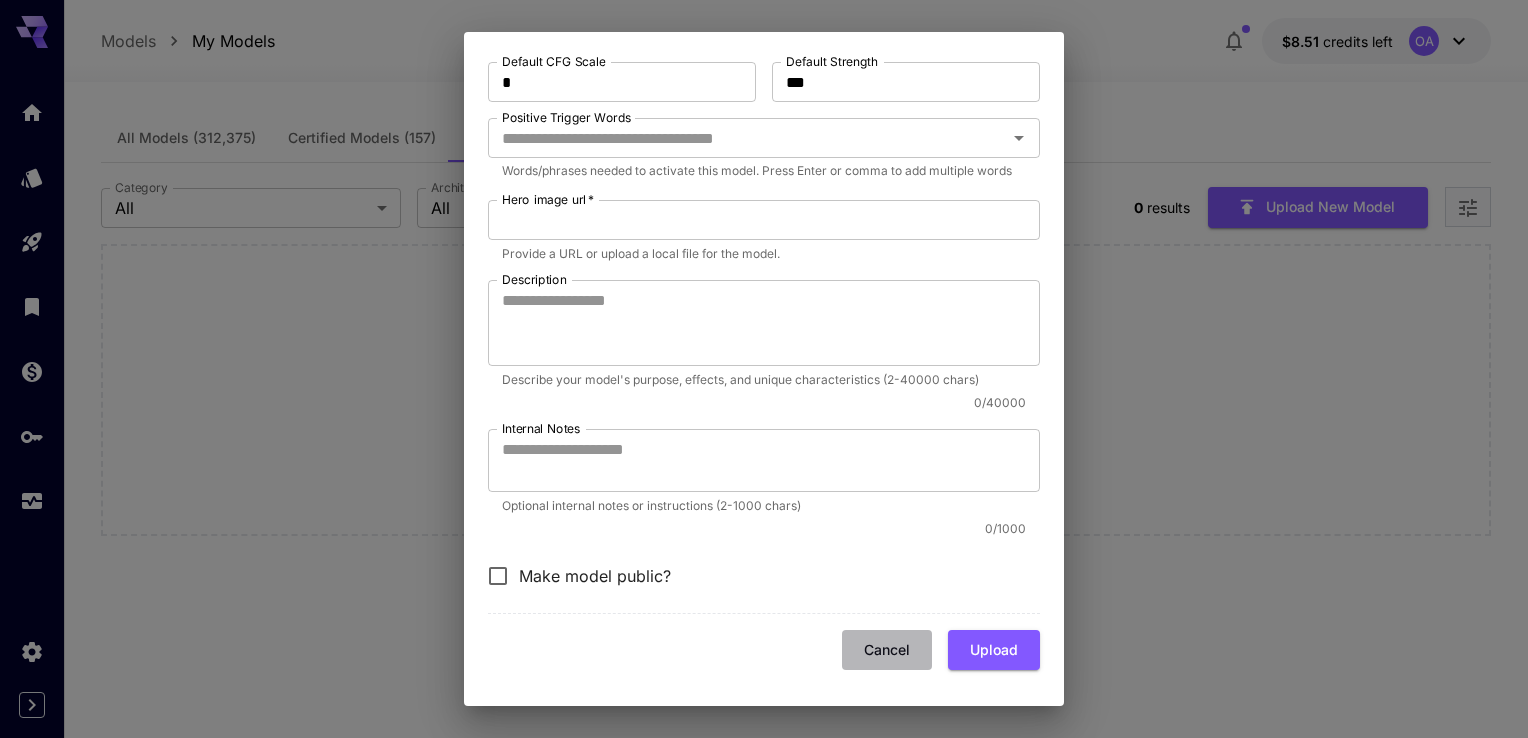 click on "Cancel" at bounding box center (887, 650) 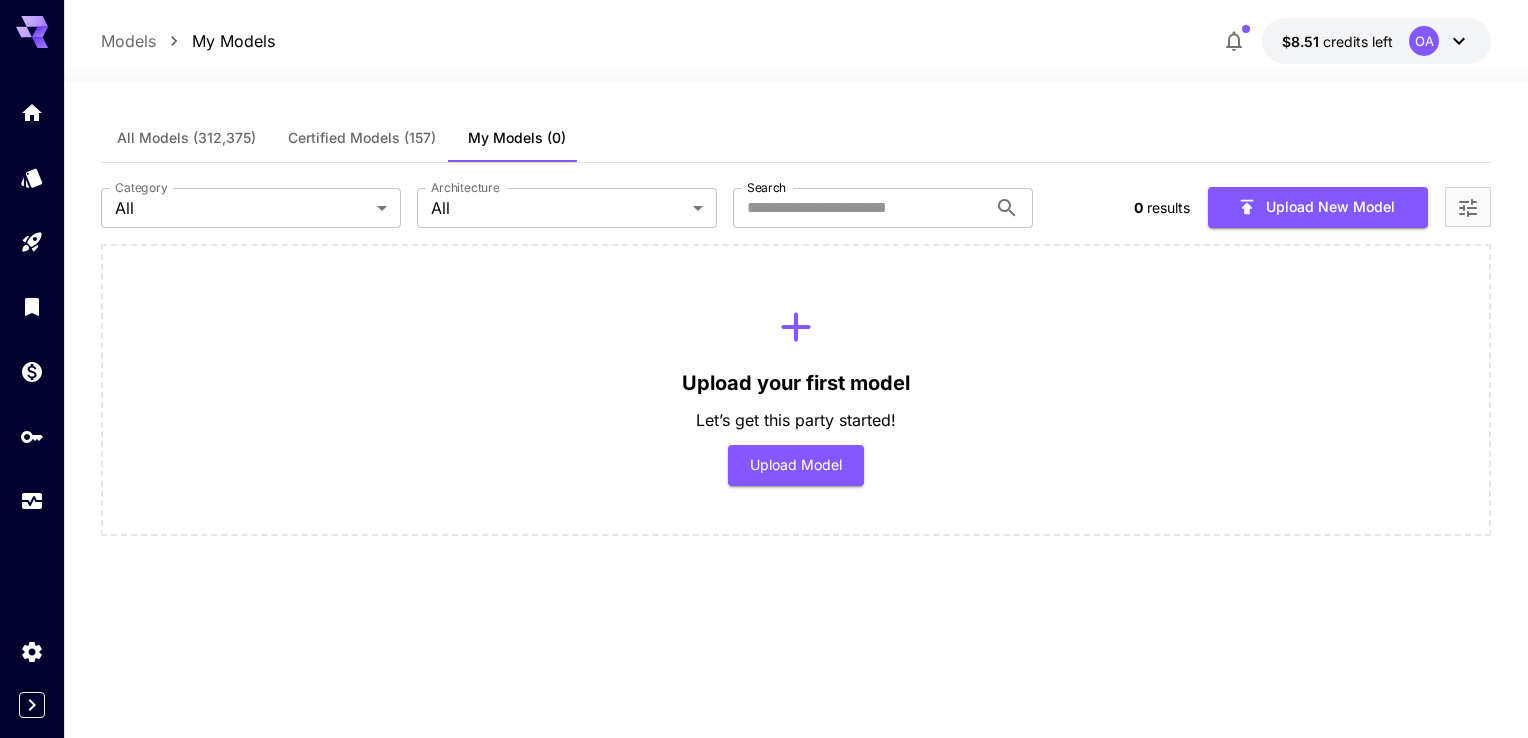 click on "OA" at bounding box center [1424, 41] 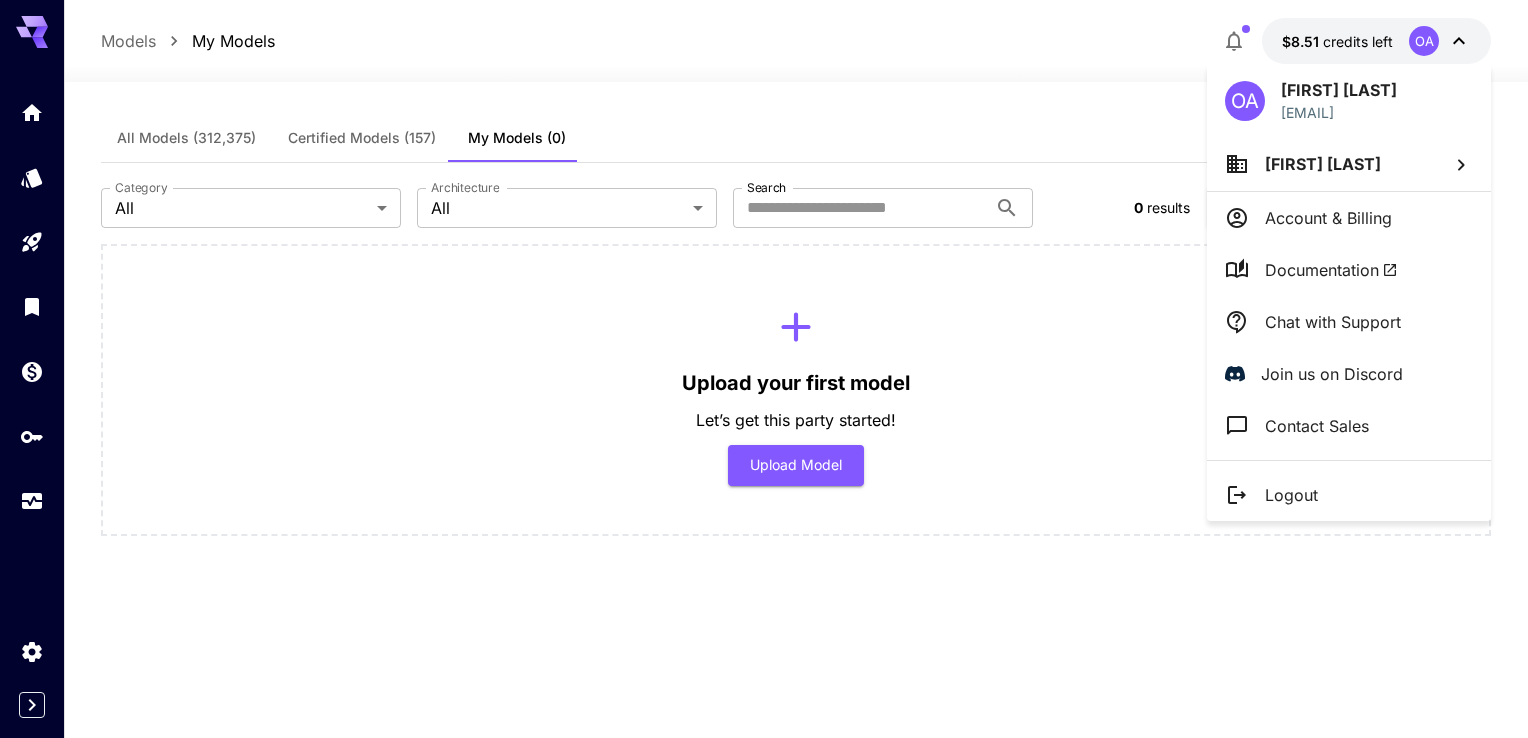 click on "Account & Billing" at bounding box center [1328, 218] 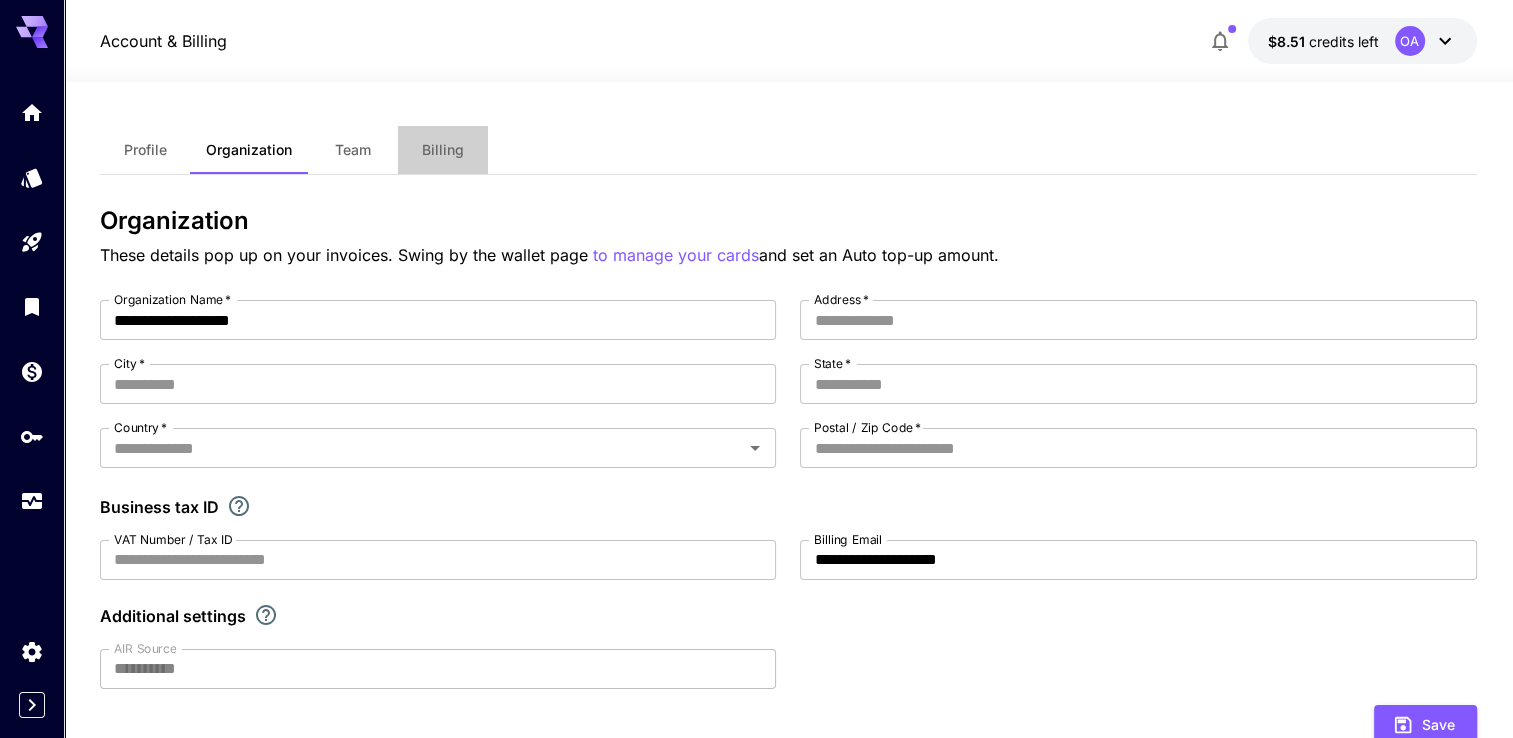 click on "Billing" at bounding box center (443, 150) 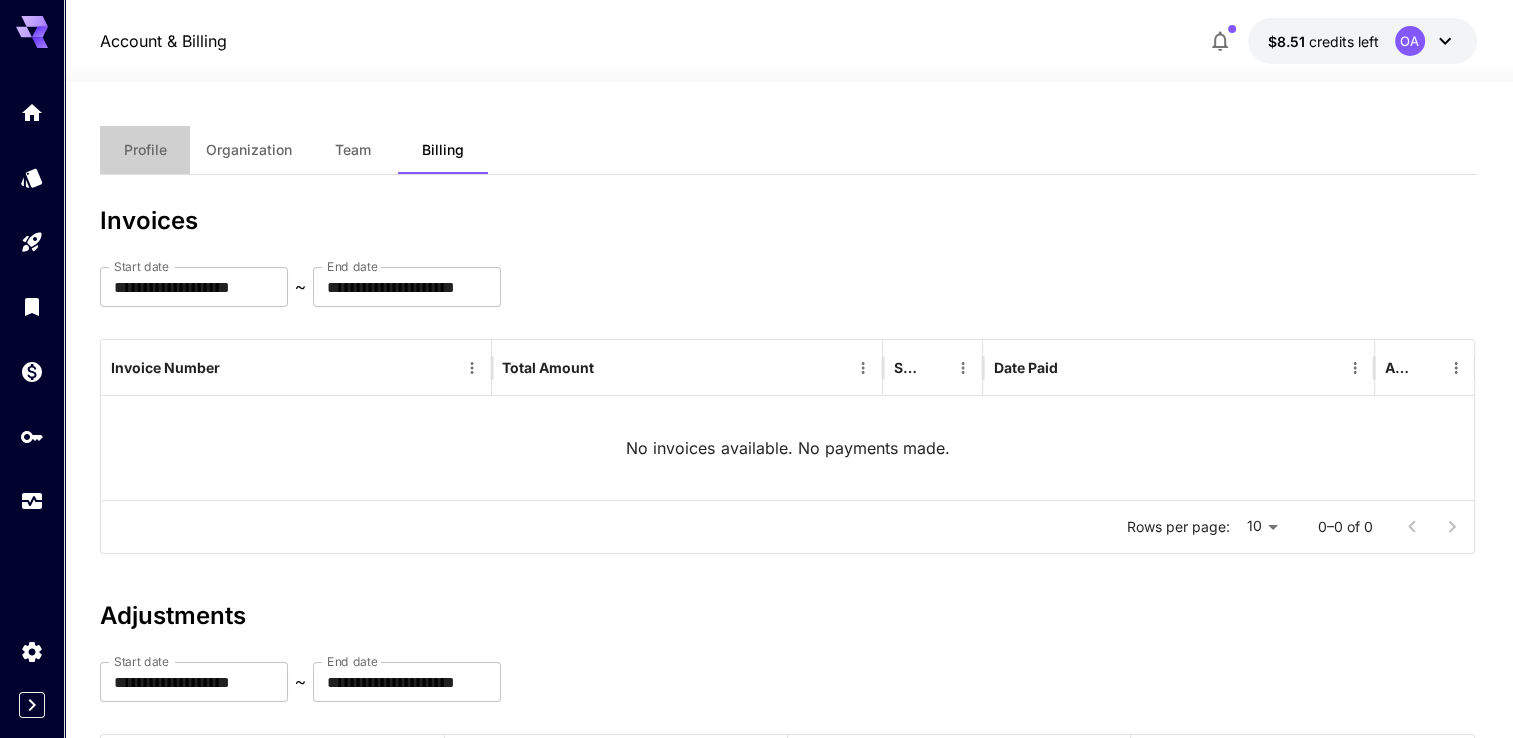 click on "Profile" at bounding box center [145, 150] 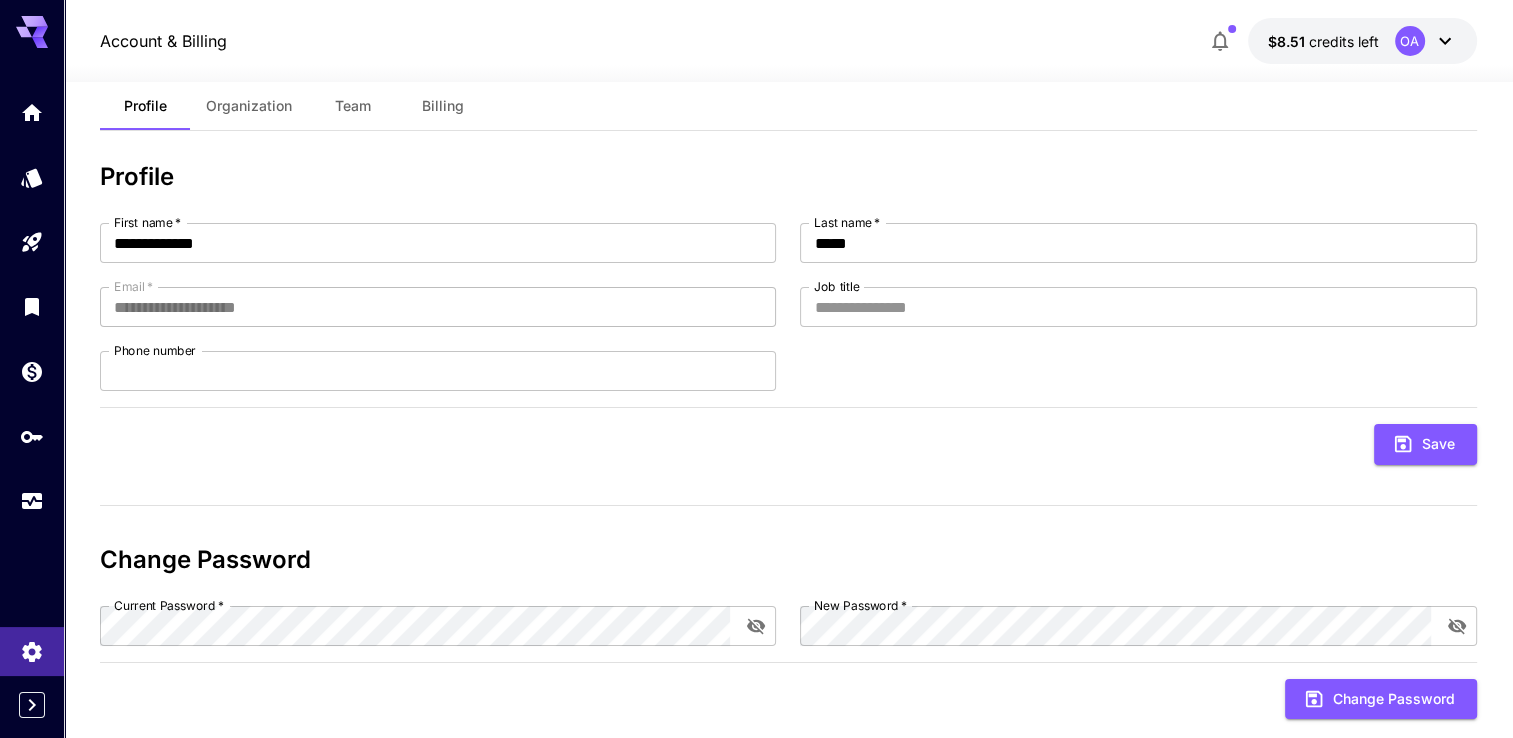 scroll, scrollTop: 0, scrollLeft: 0, axis: both 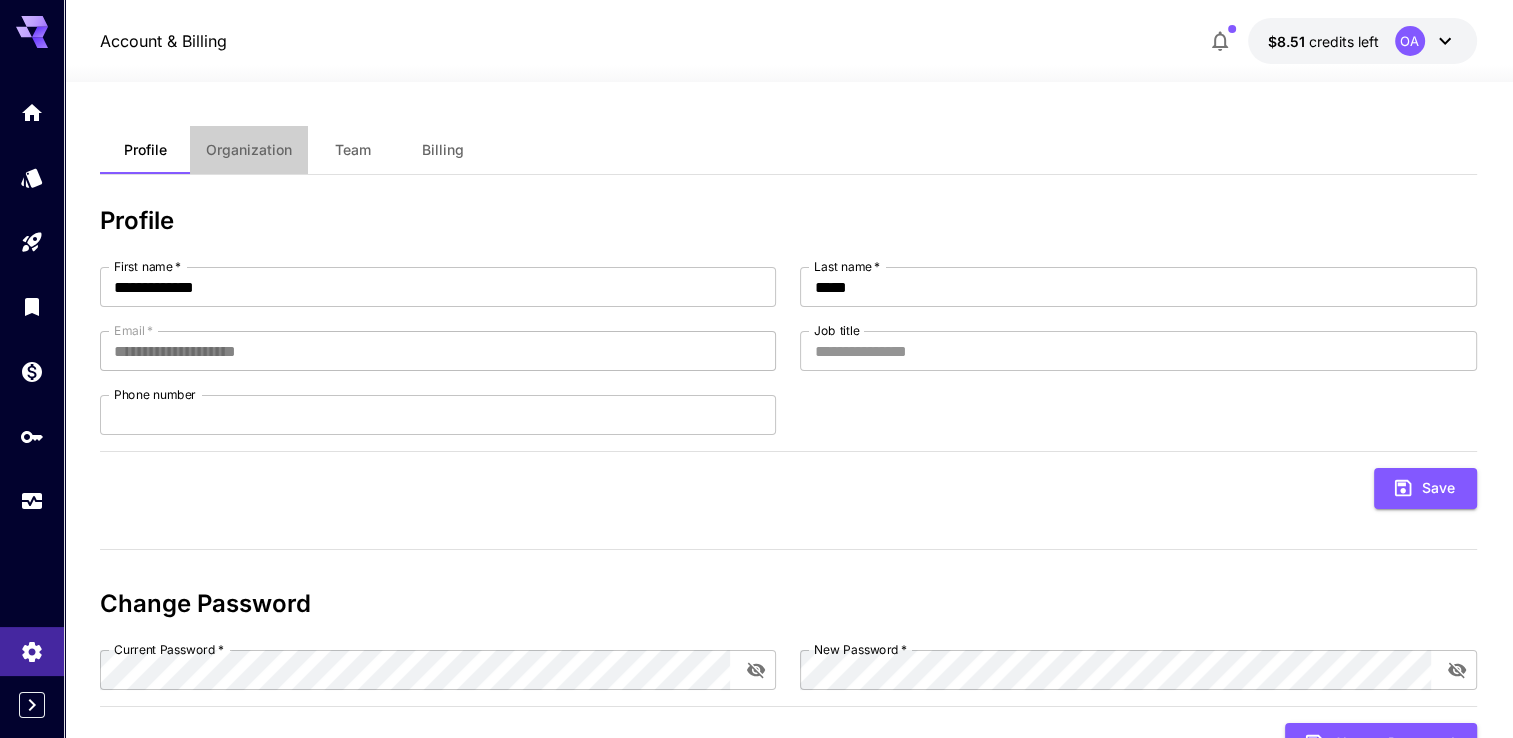 click on "Organization" at bounding box center [249, 150] 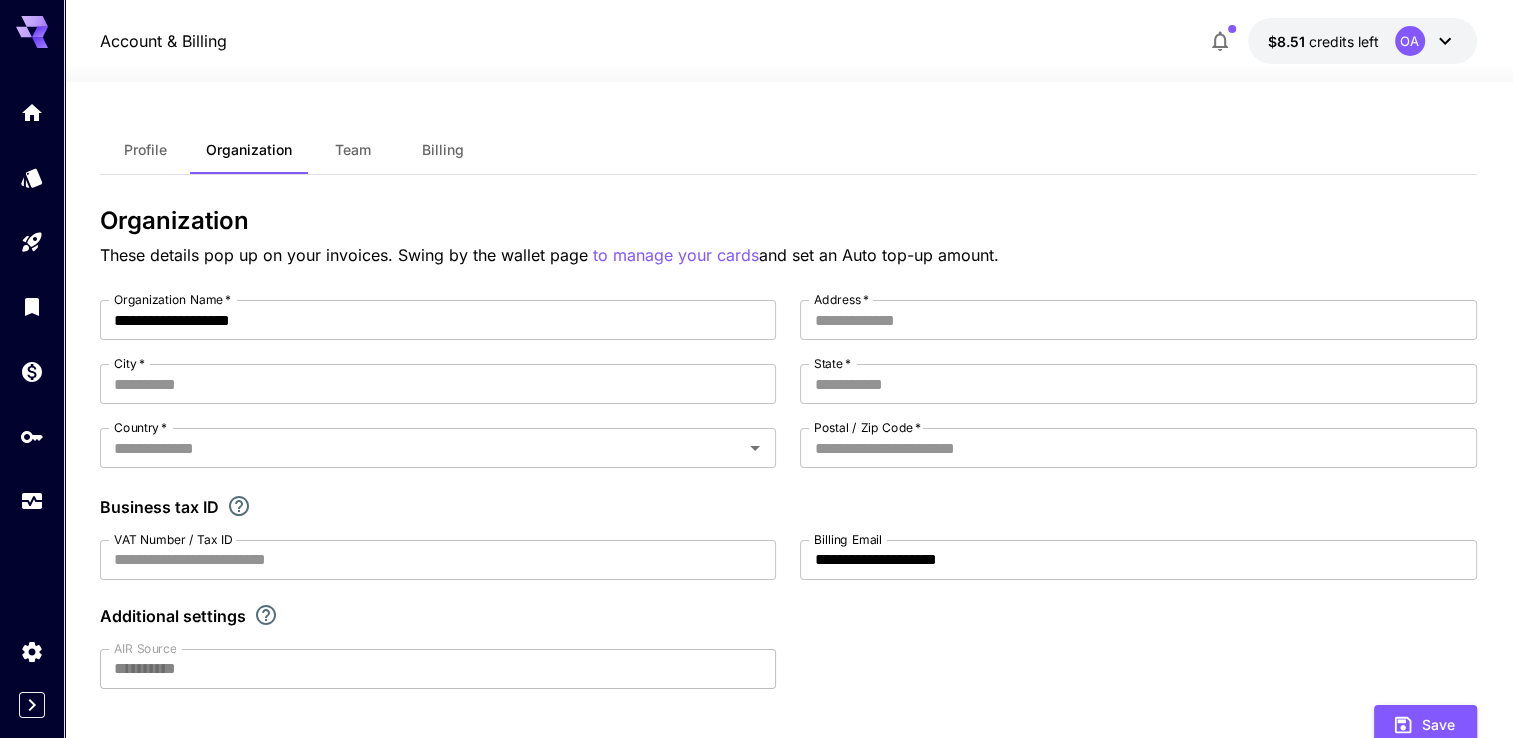 click on "Team" at bounding box center [353, 150] 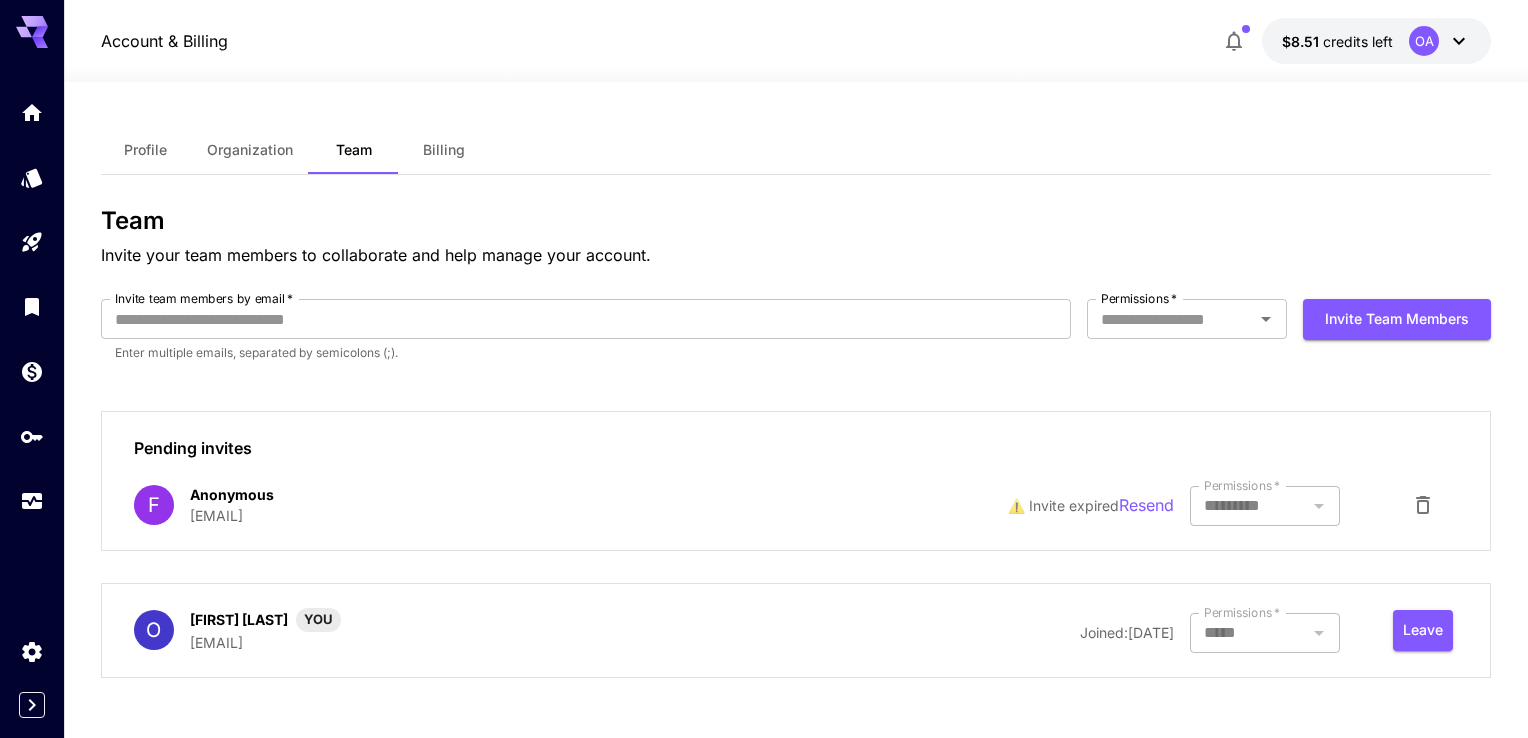 click on "Billing" at bounding box center (444, 150) 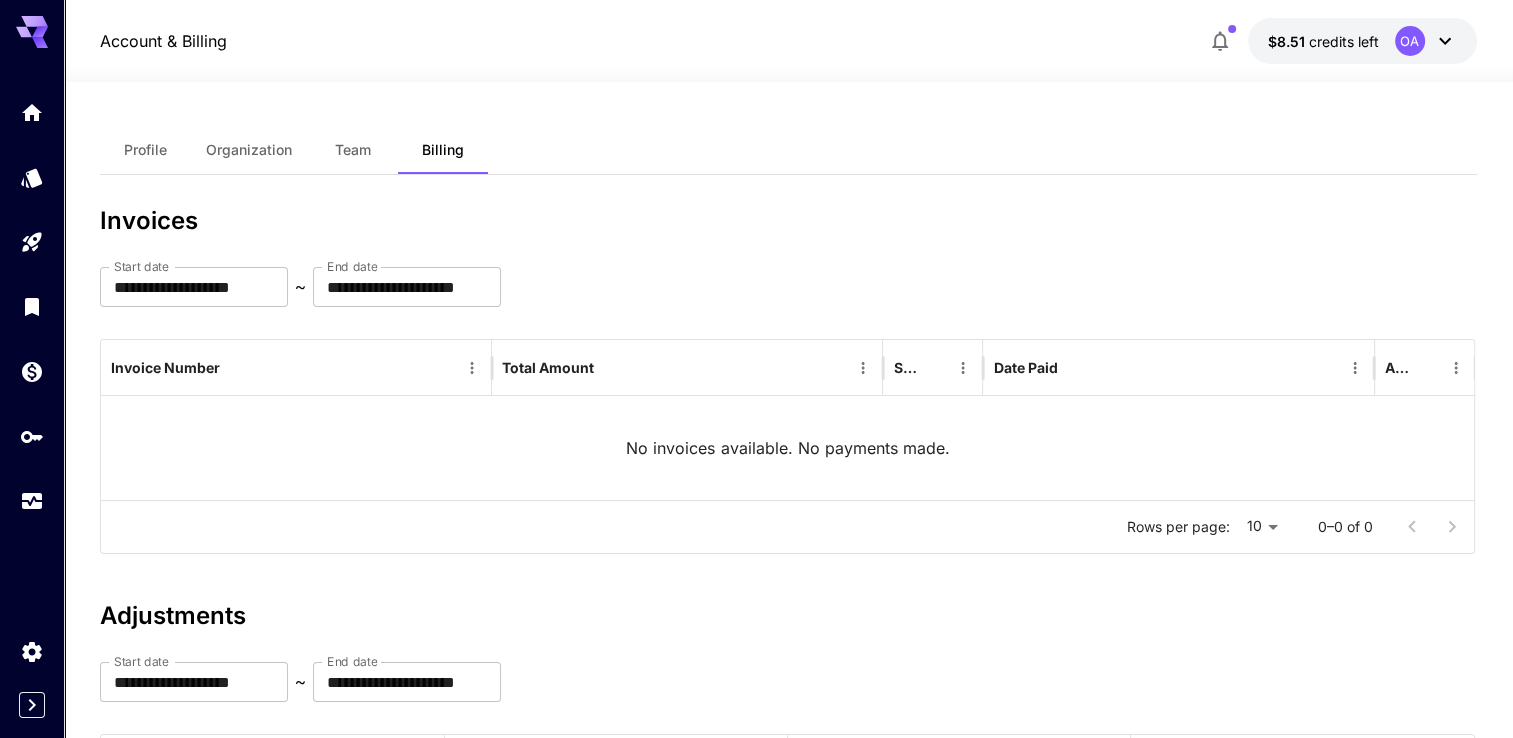 scroll, scrollTop: 269, scrollLeft: 0, axis: vertical 